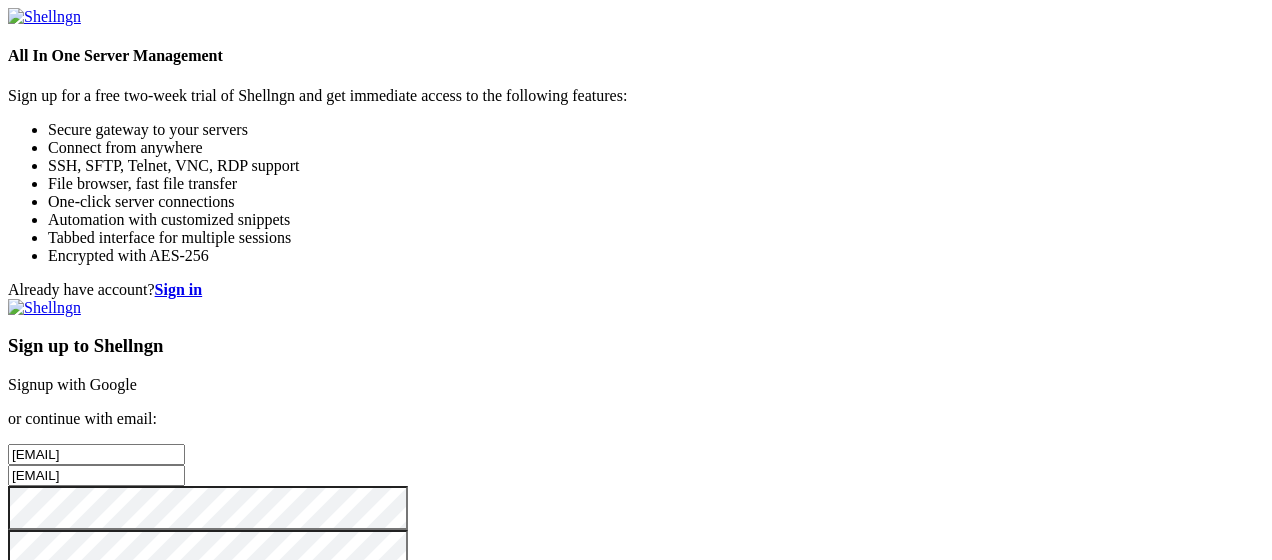 scroll, scrollTop: 0, scrollLeft: 0, axis: both 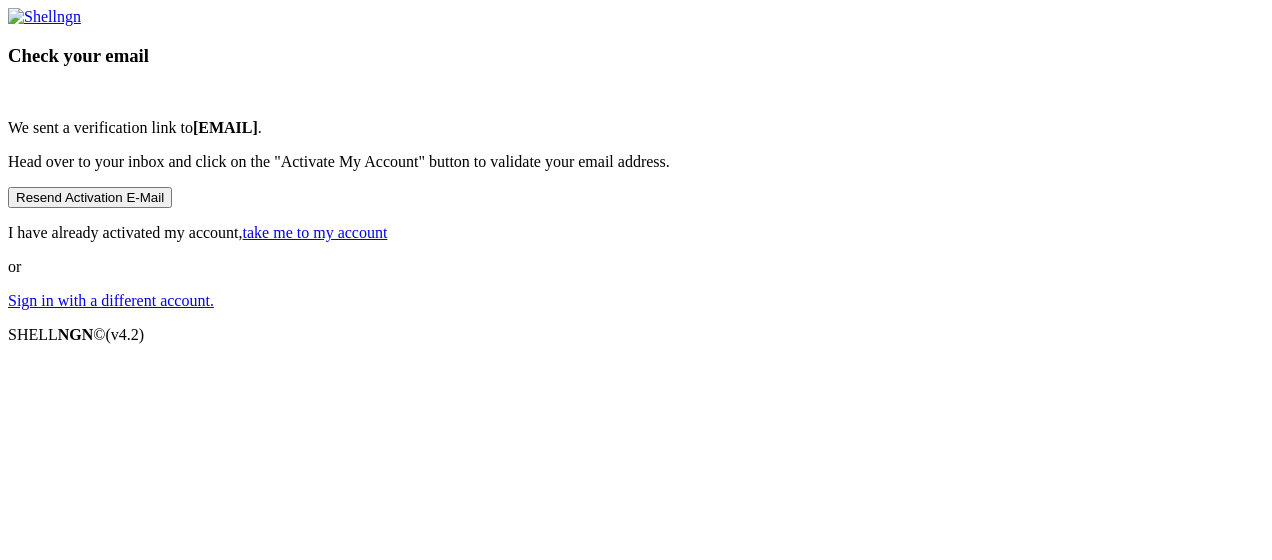 click on "Check your email
We sent a verification link to  [EMAIL] .
Head over to your inbox and click on the "Activate My Account" button to validate your email address.
Resend Activation E-Mail
I have already activated my account,  take me to my account
or
Sign in with a different account." at bounding box center (636, 159) 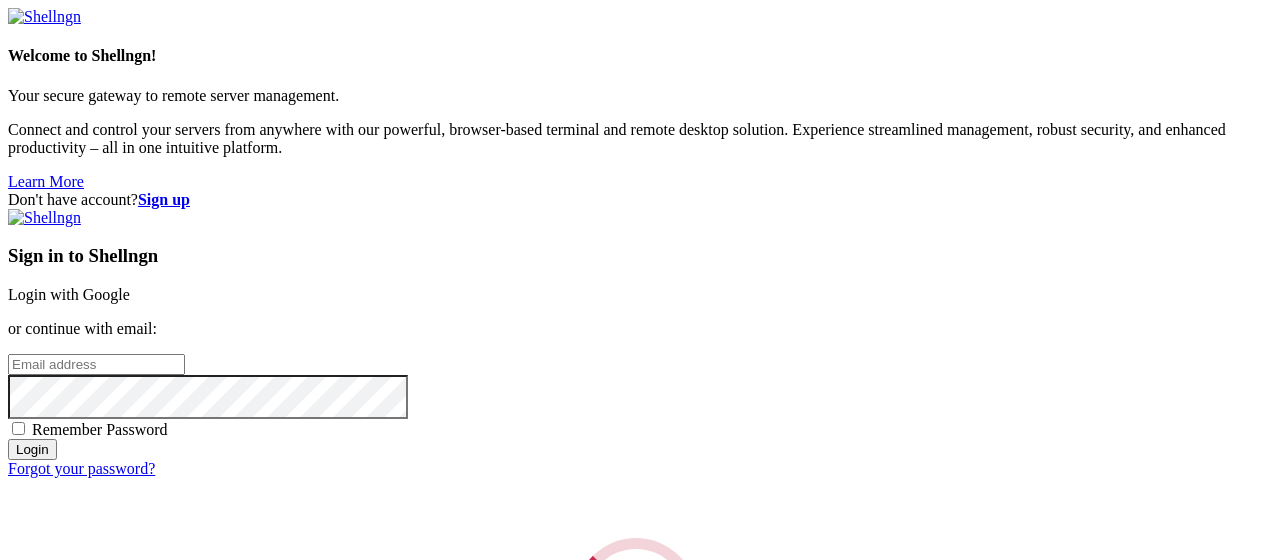 scroll, scrollTop: 0, scrollLeft: 0, axis: both 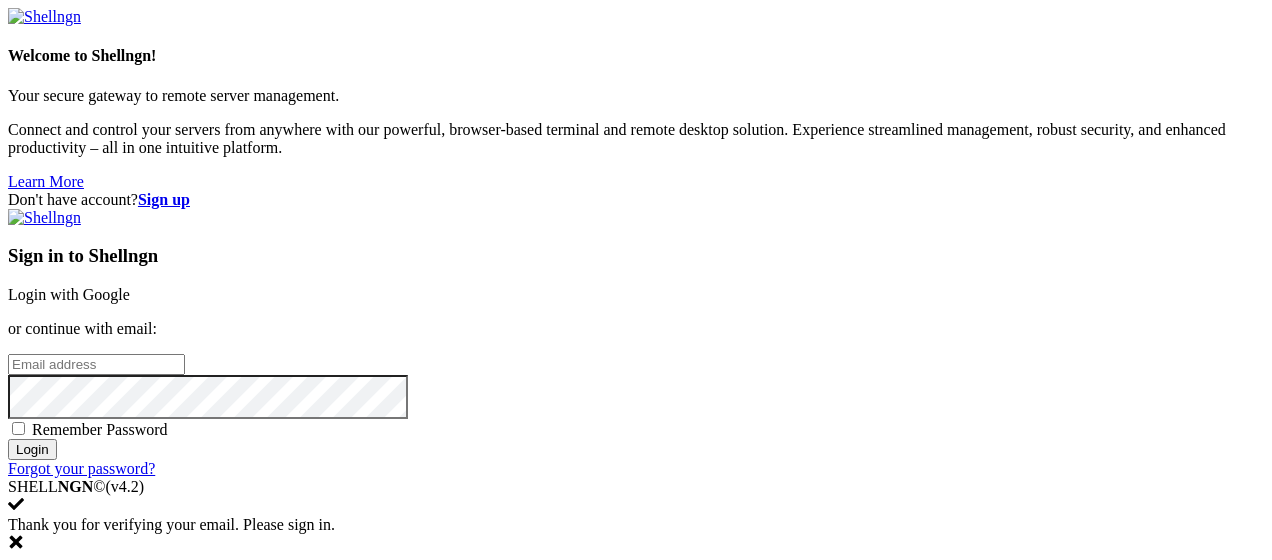 click at bounding box center [96, 364] 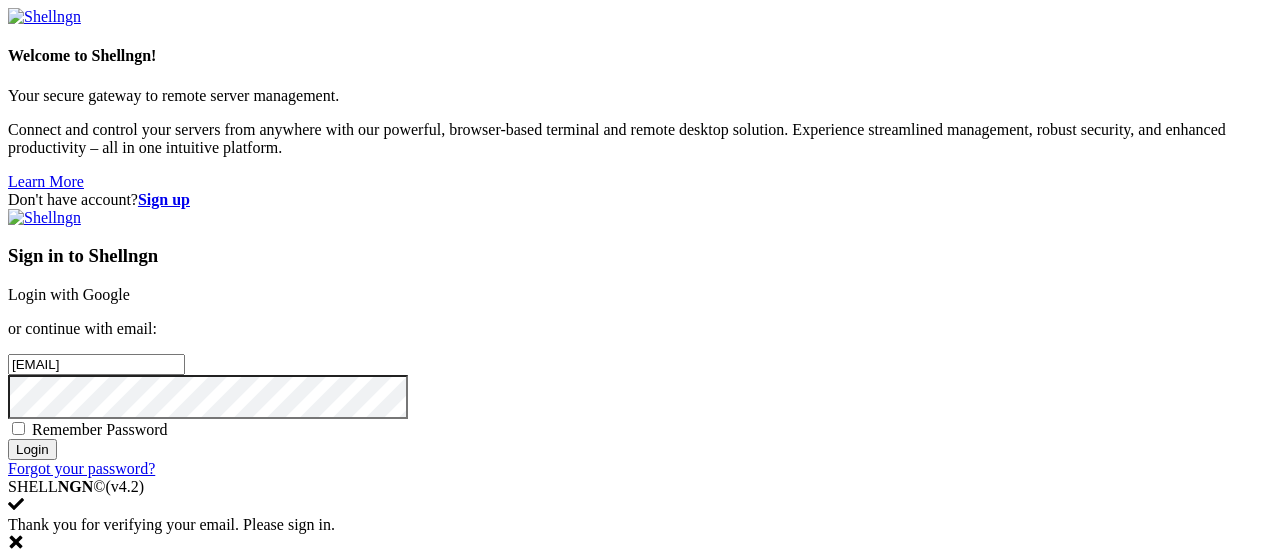 type on "[EMAIL]" 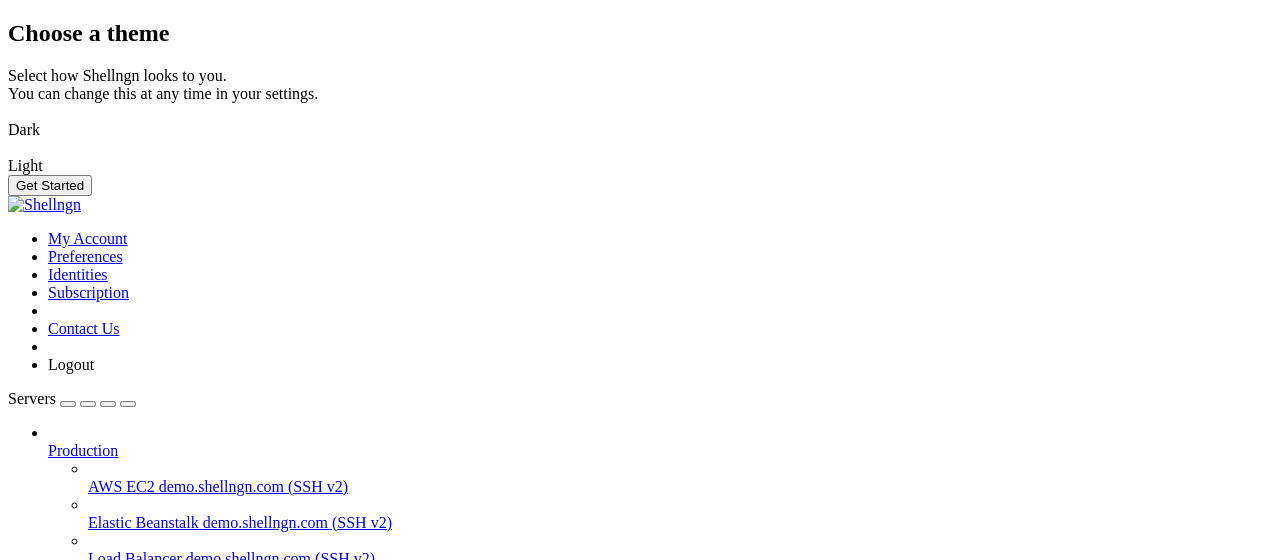 click on "Choose a theme" at bounding box center [636, 33] 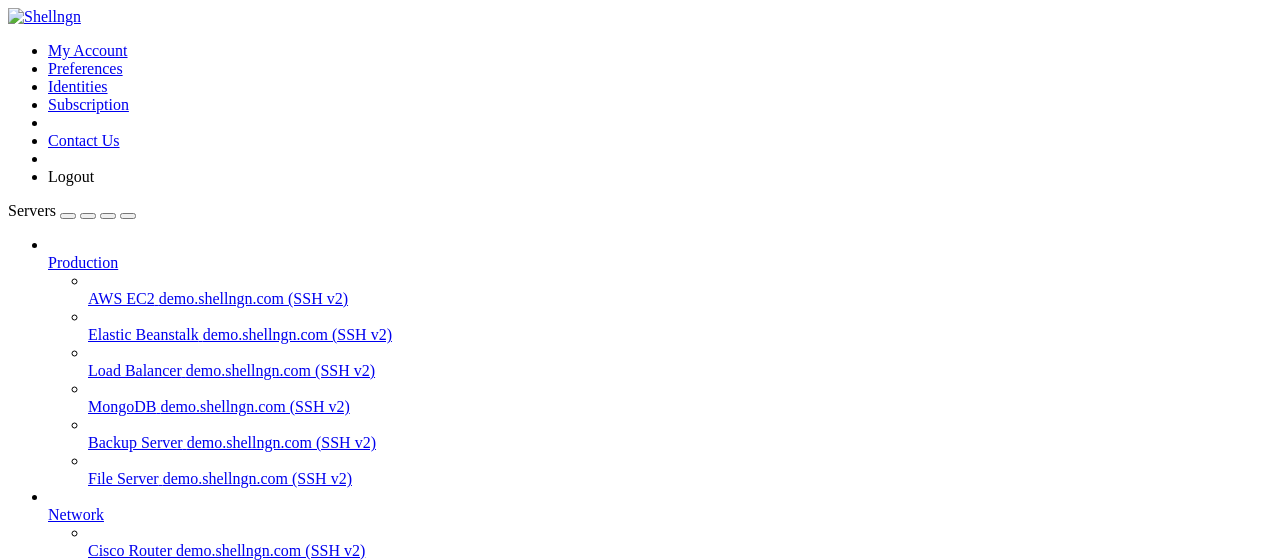 click on "  Start a Session
Select a server to start a session via SSH, SFTP, RDP, VNC or Telnet.   -or-
Add Server" at bounding box center (636, 756) 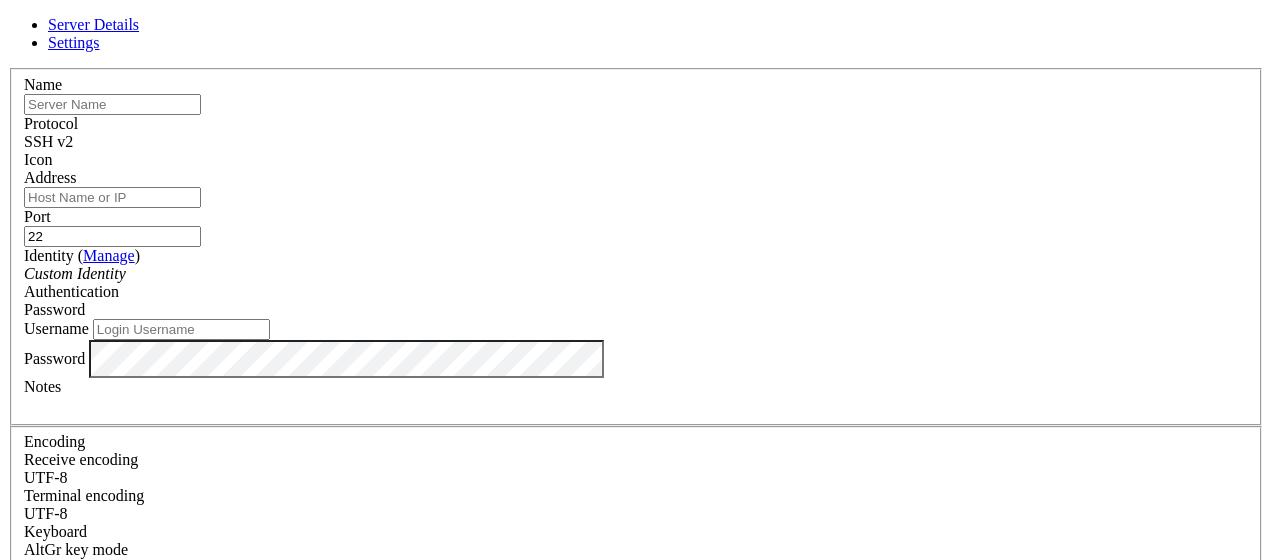 click at bounding box center (112, 104) 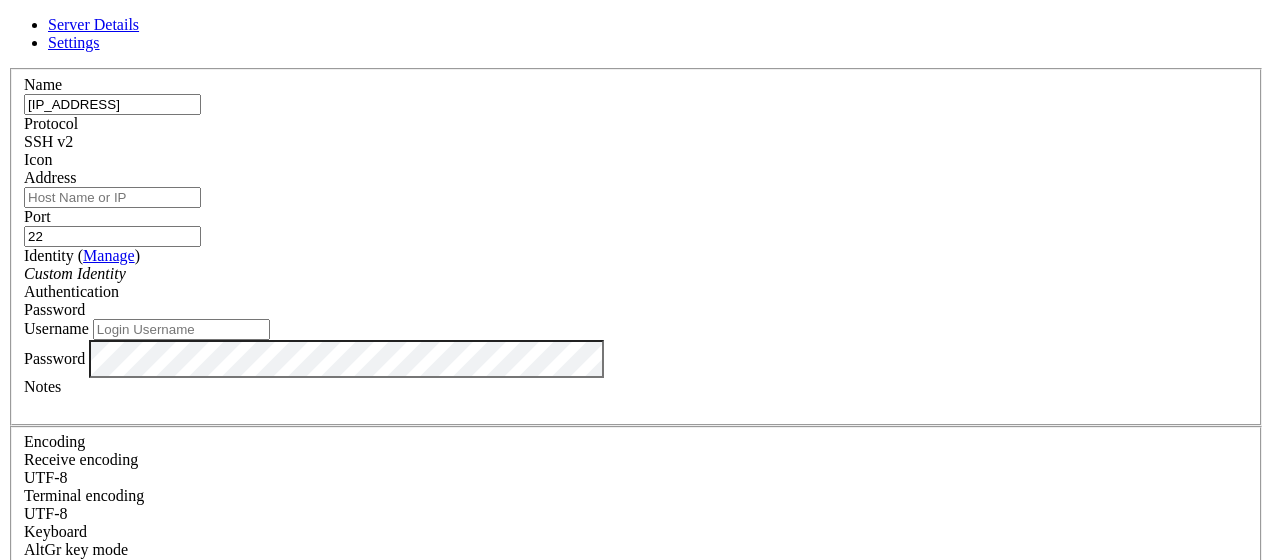 type on "[IP_ADDRESS]" 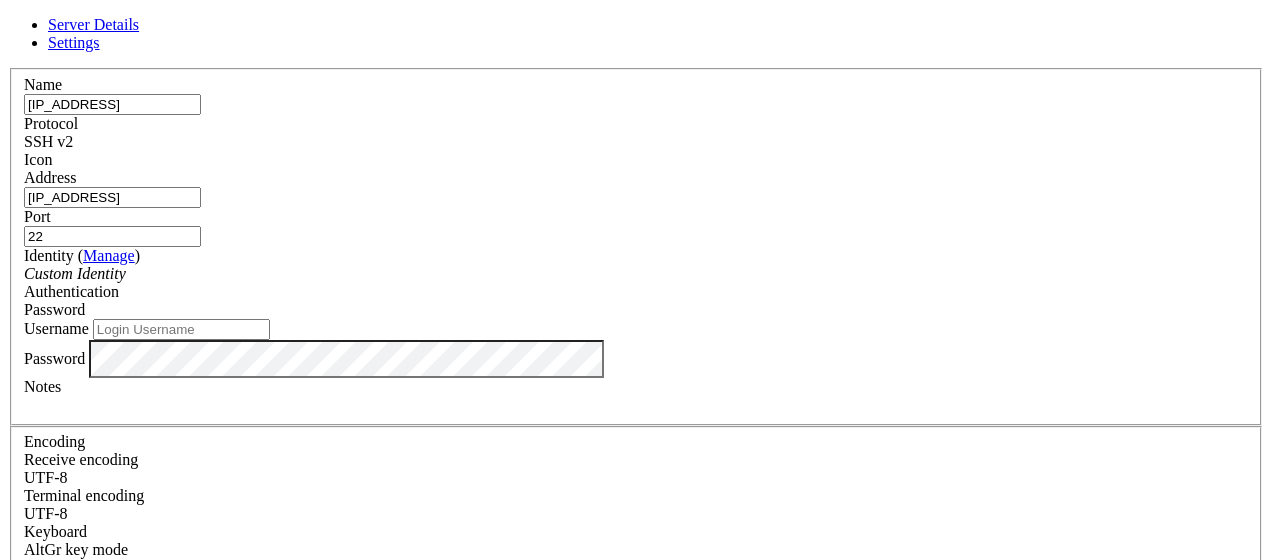 type on "[IP_ADDRESS]" 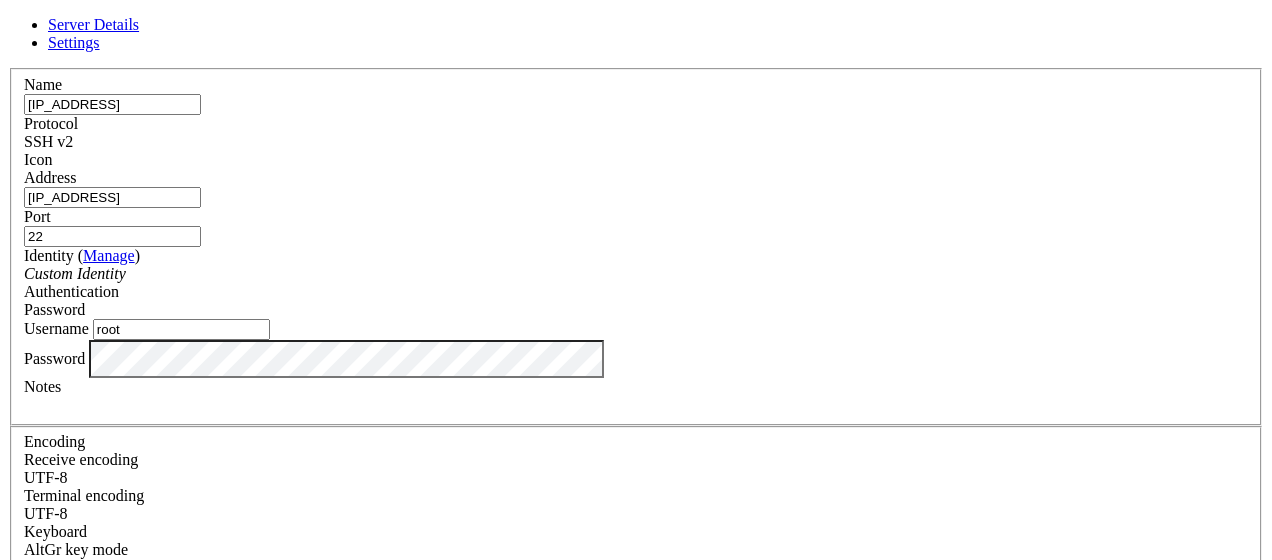 type on "root" 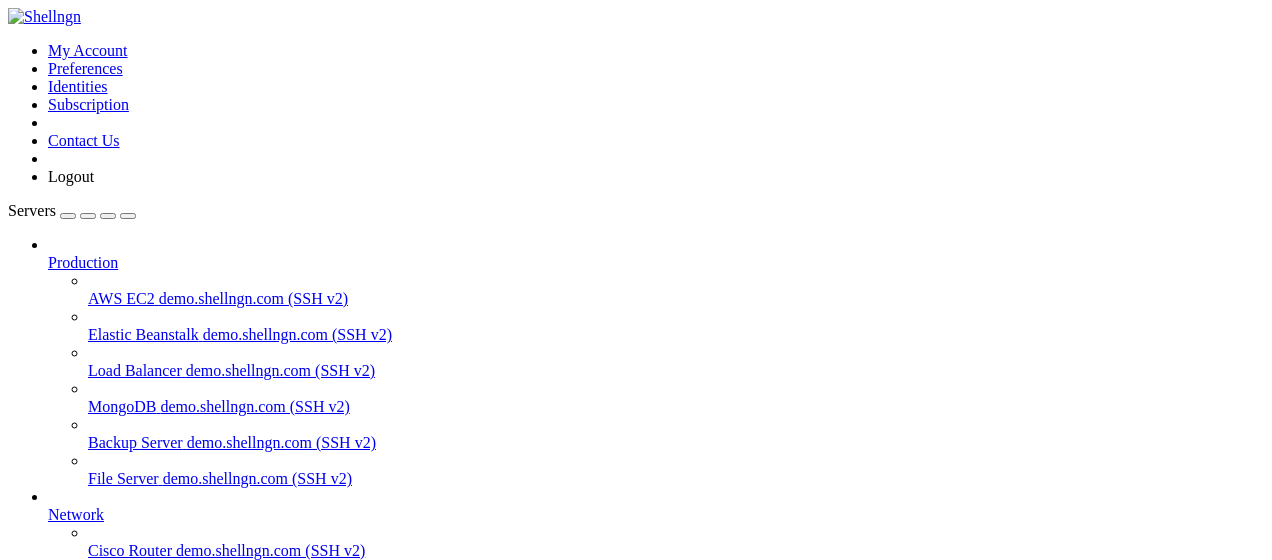 scroll, scrollTop: 247, scrollLeft: 0, axis: vertical 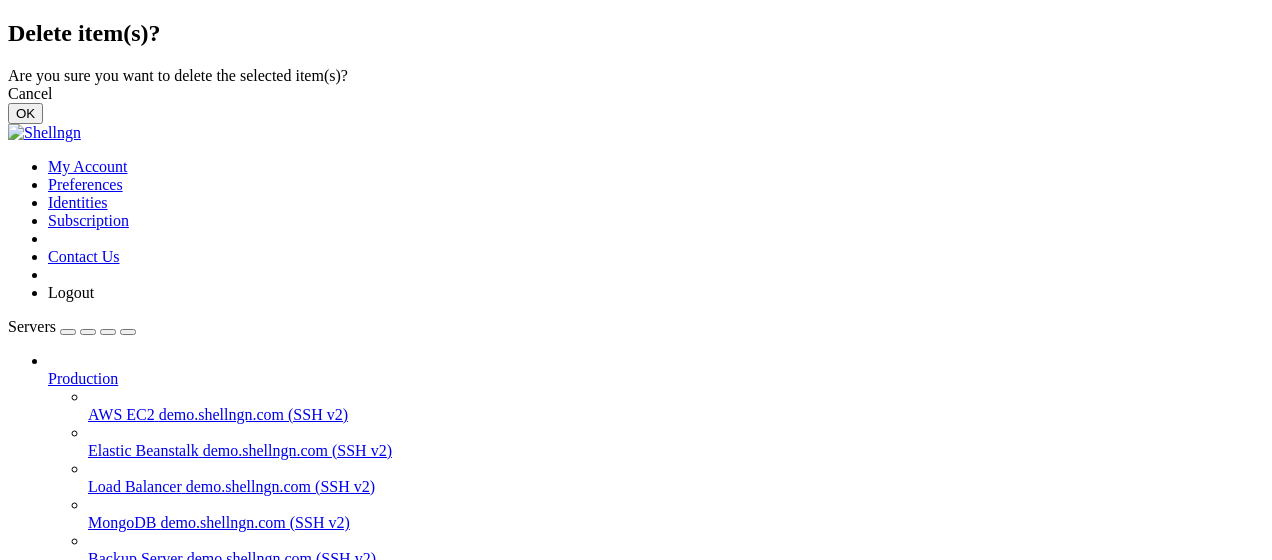 click on "OK" at bounding box center (25, 113) 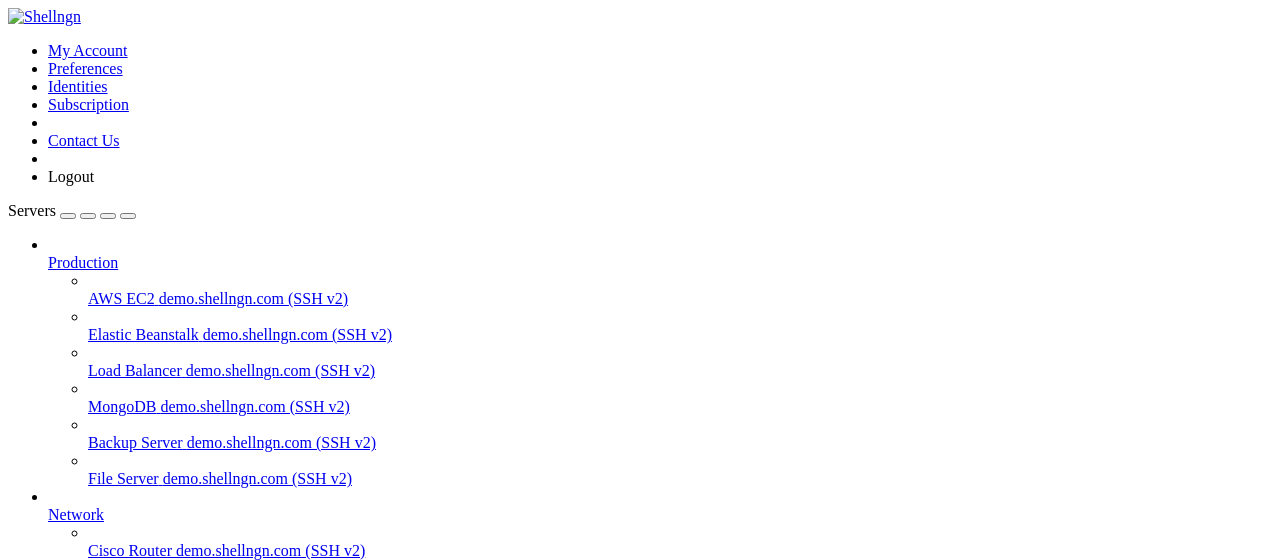 scroll, scrollTop: 247, scrollLeft: 0, axis: vertical 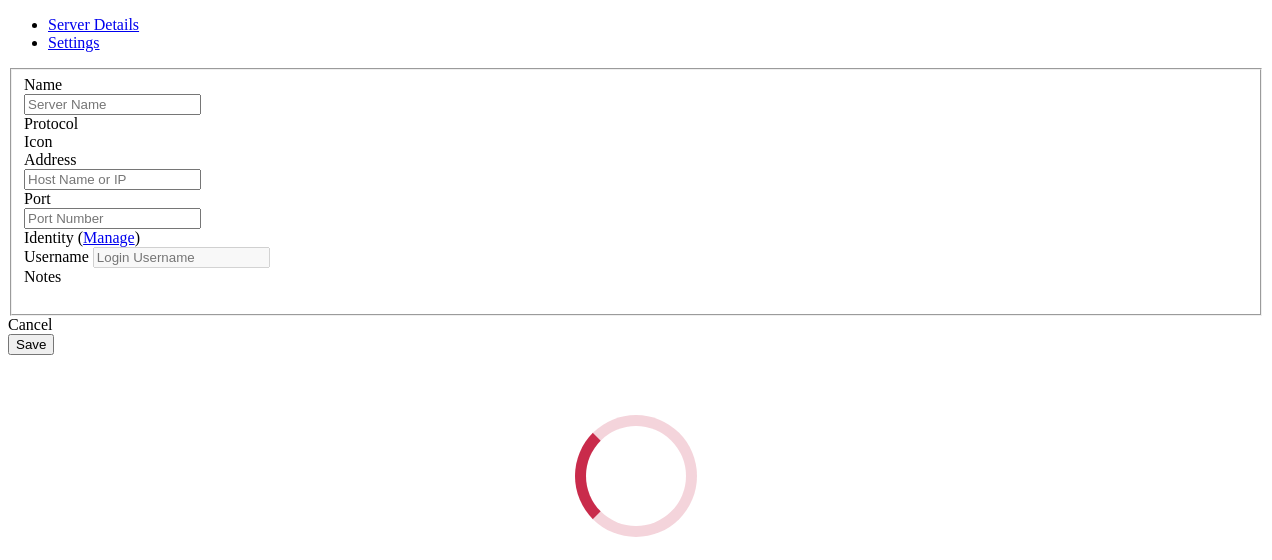 type on "[IP_ADDRESS]" 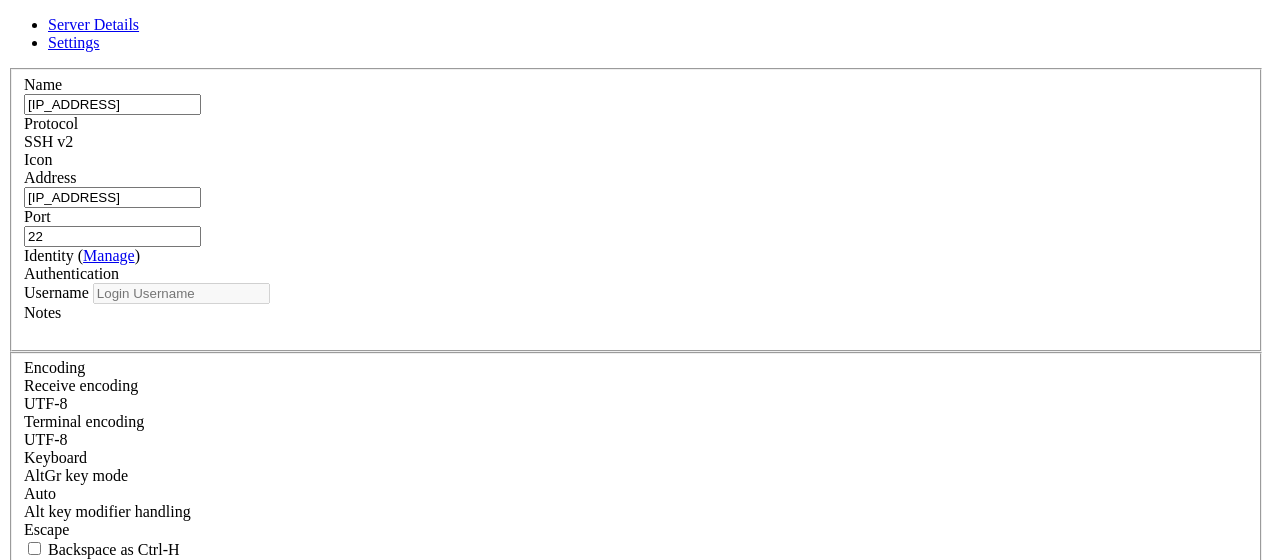 type on "root" 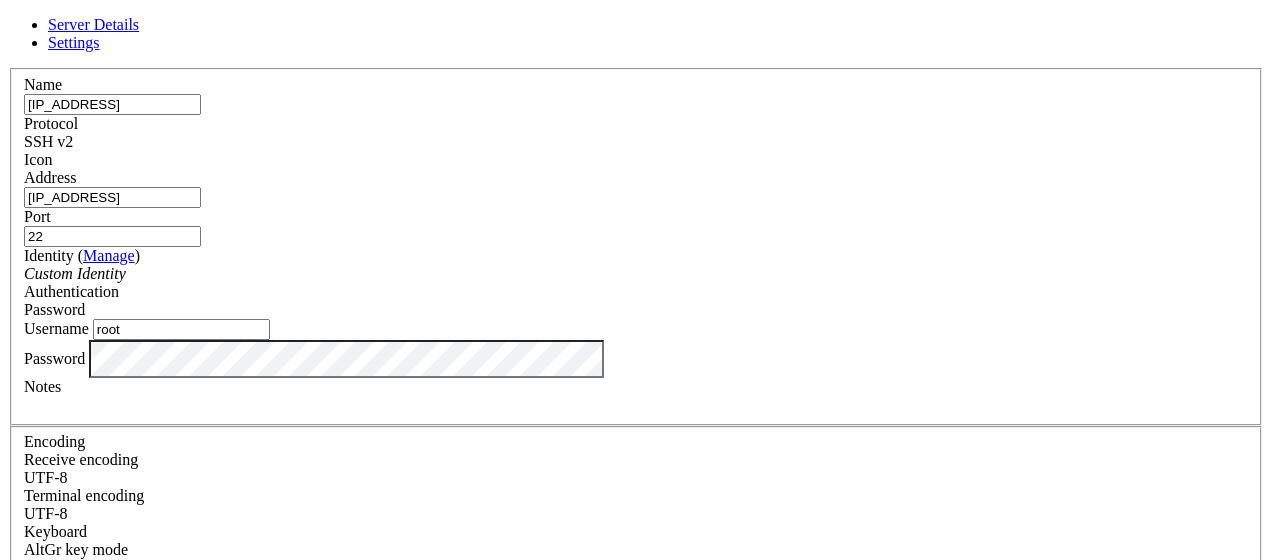 click on "Save" at bounding box center [31, 831] 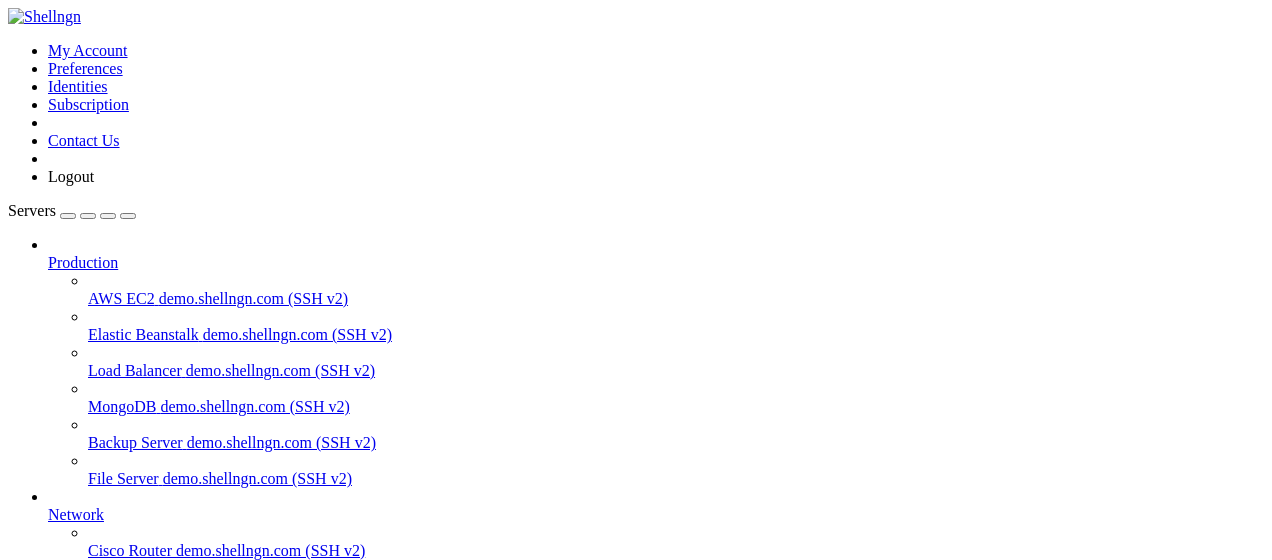 click on "Reconnect" at bounding box center (48, 1175) 